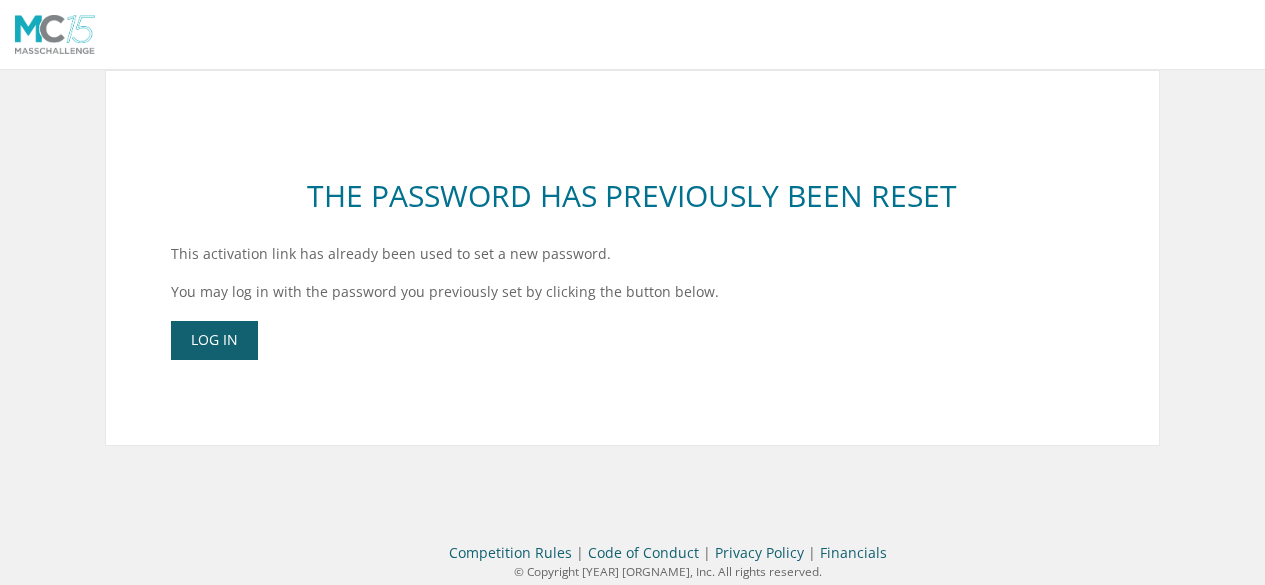 scroll, scrollTop: 0, scrollLeft: 0, axis: both 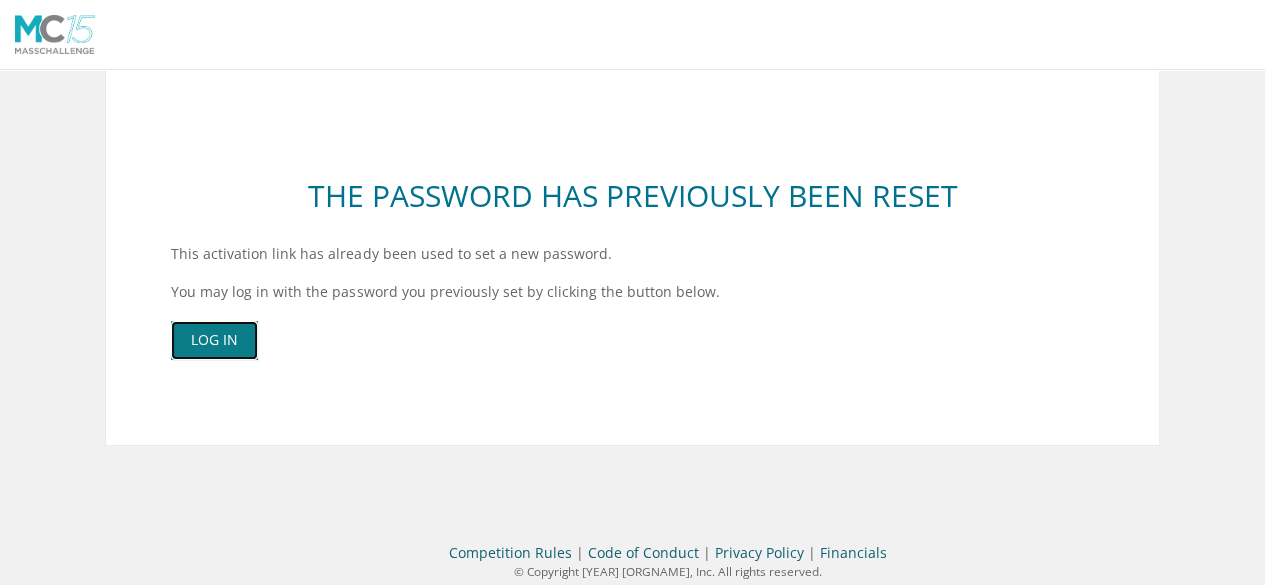 click on "Log In" at bounding box center (214, 340) 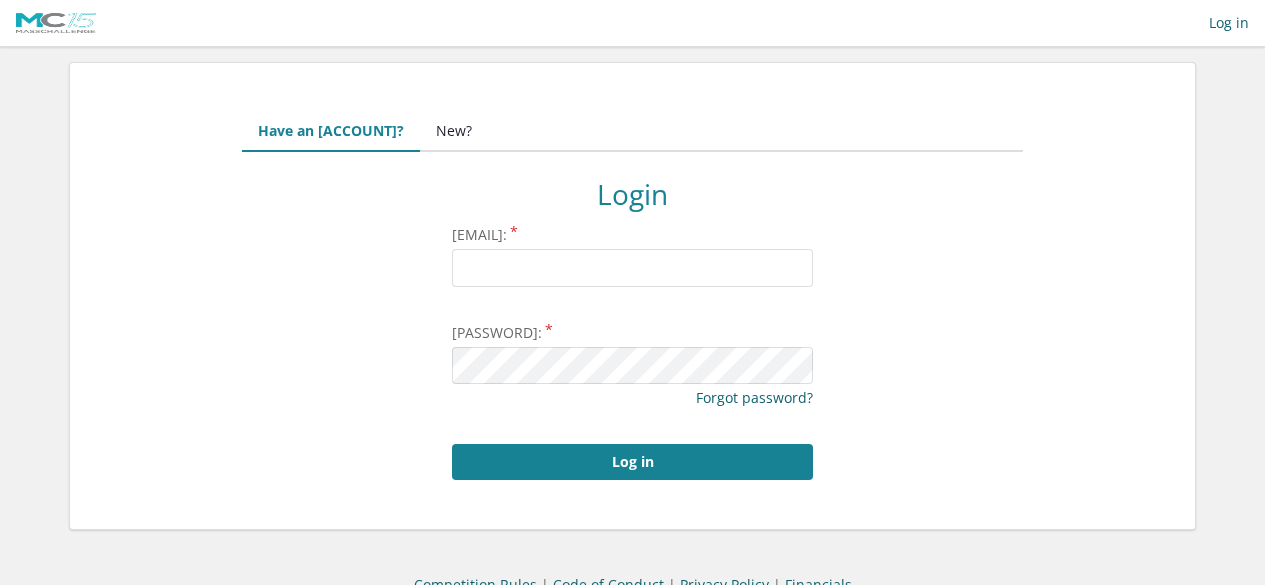 scroll, scrollTop: 0, scrollLeft: 0, axis: both 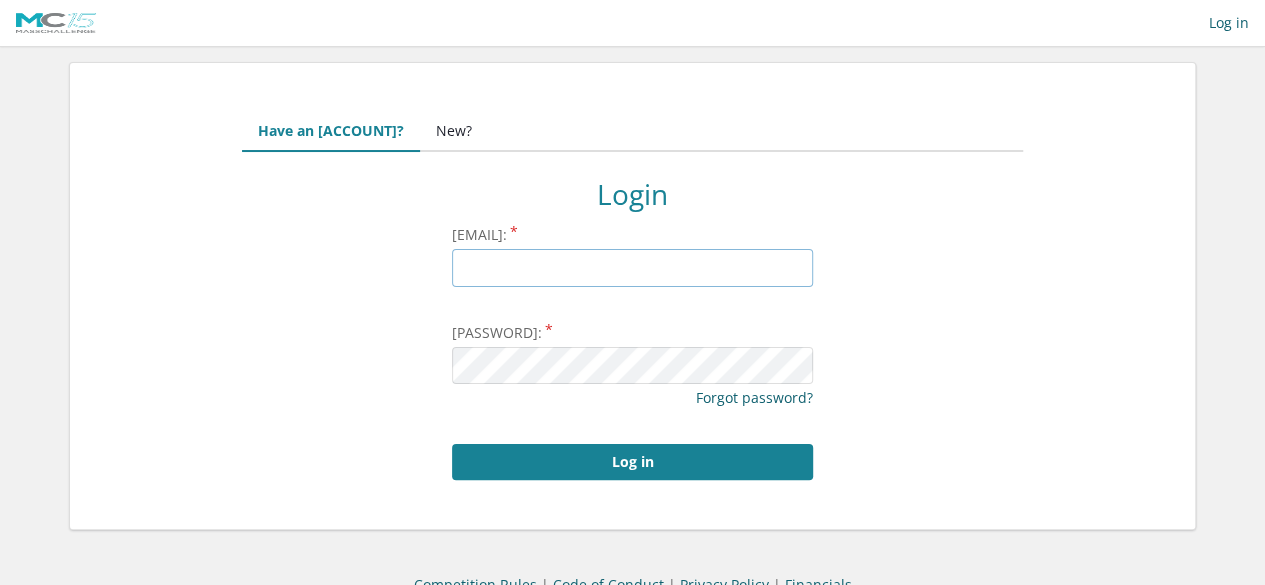 click on "Email Address:" at bounding box center (632, 268) 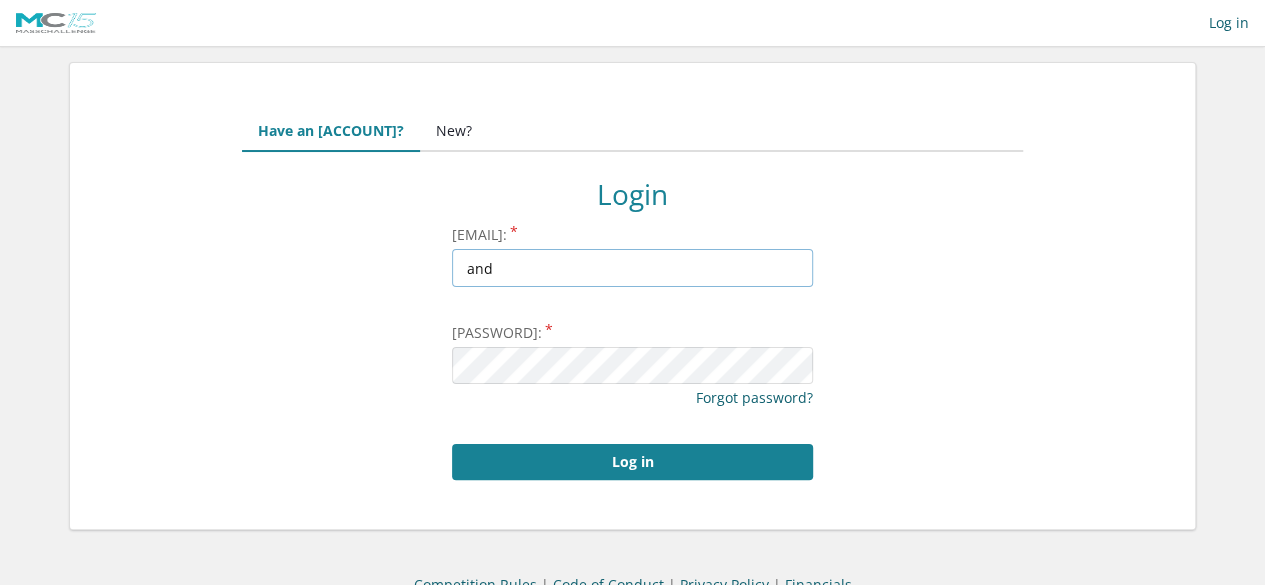 click on "and" at bounding box center (632, 268) 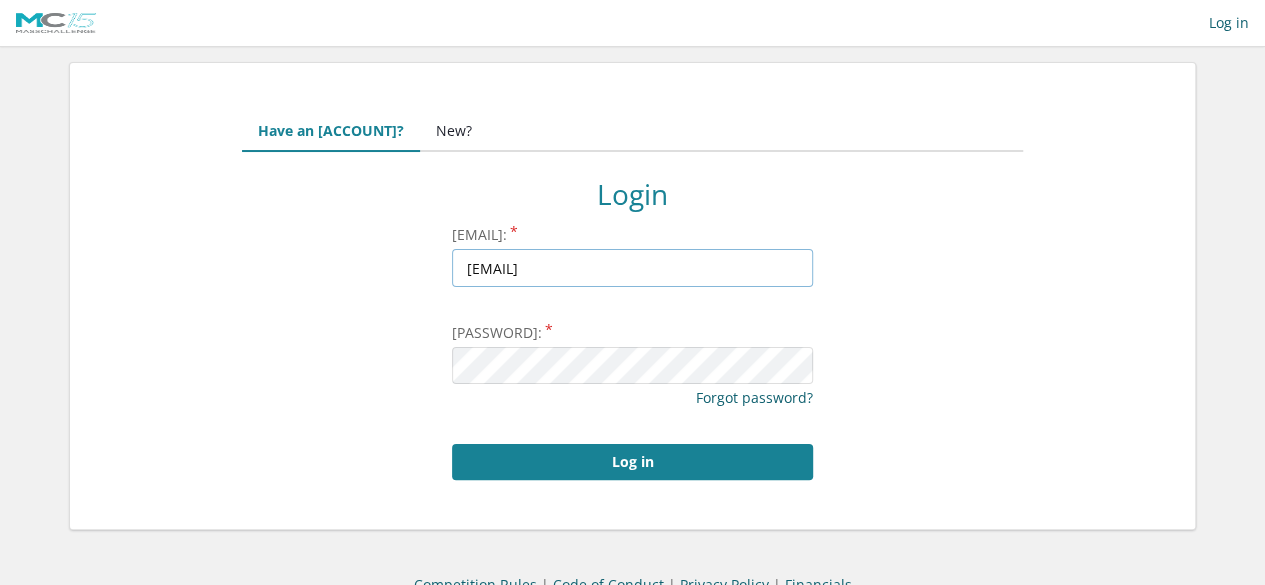 type on "andrew.eil@athenaintel.io" 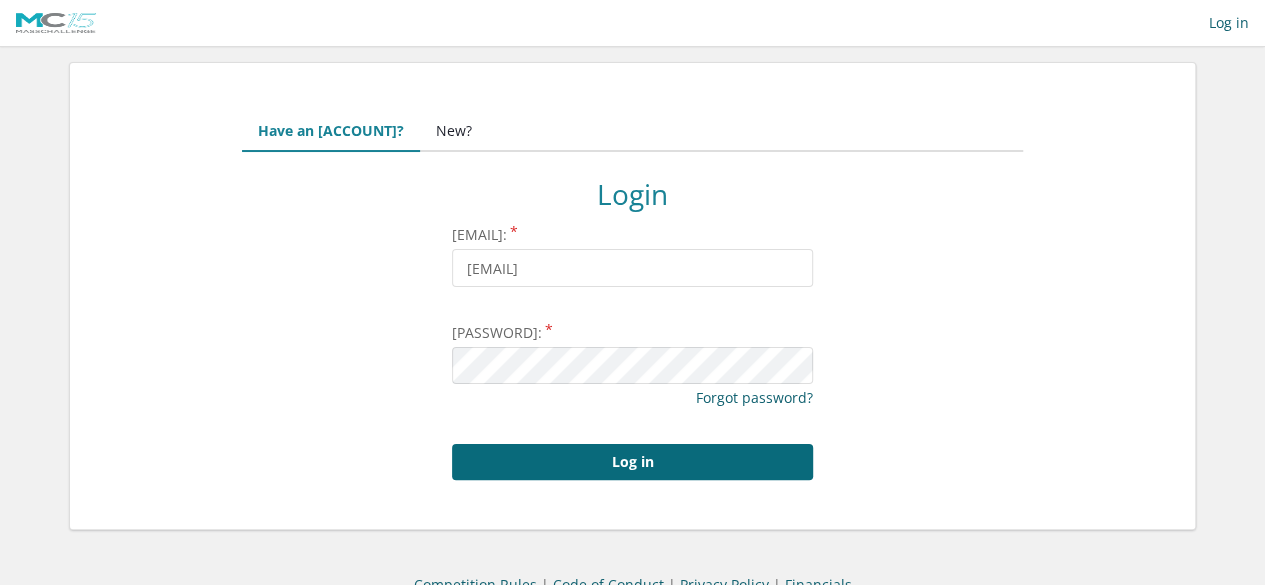 click on "Log in" at bounding box center [632, 462] 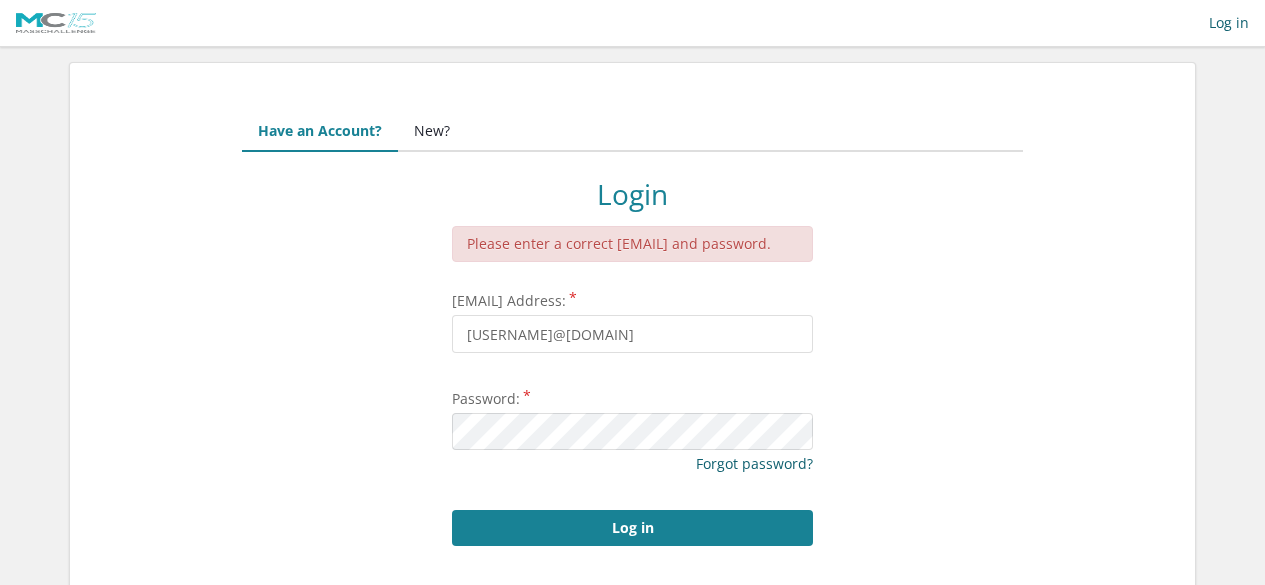 scroll, scrollTop: 0, scrollLeft: 0, axis: both 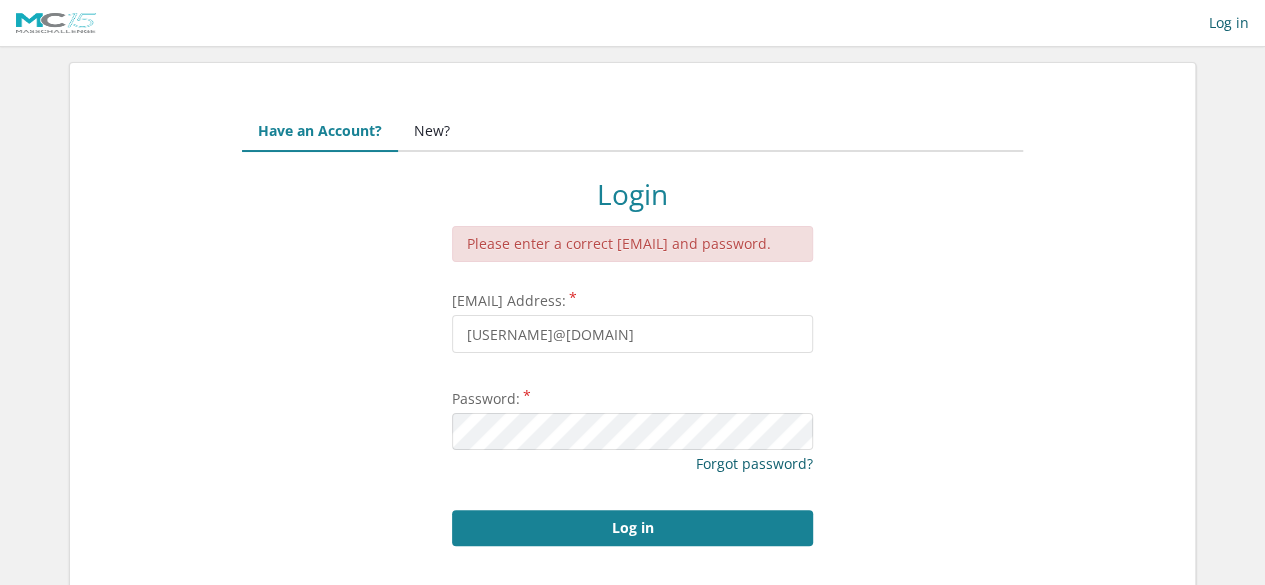 click on "New?" at bounding box center (432, 132) 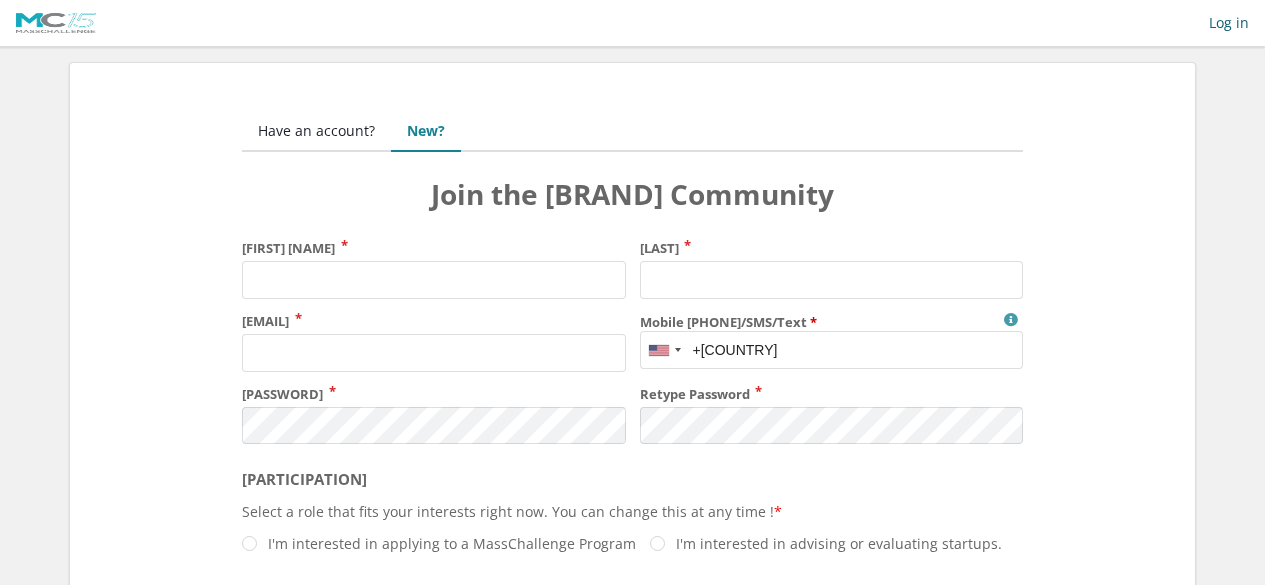 scroll, scrollTop: 0, scrollLeft: 0, axis: both 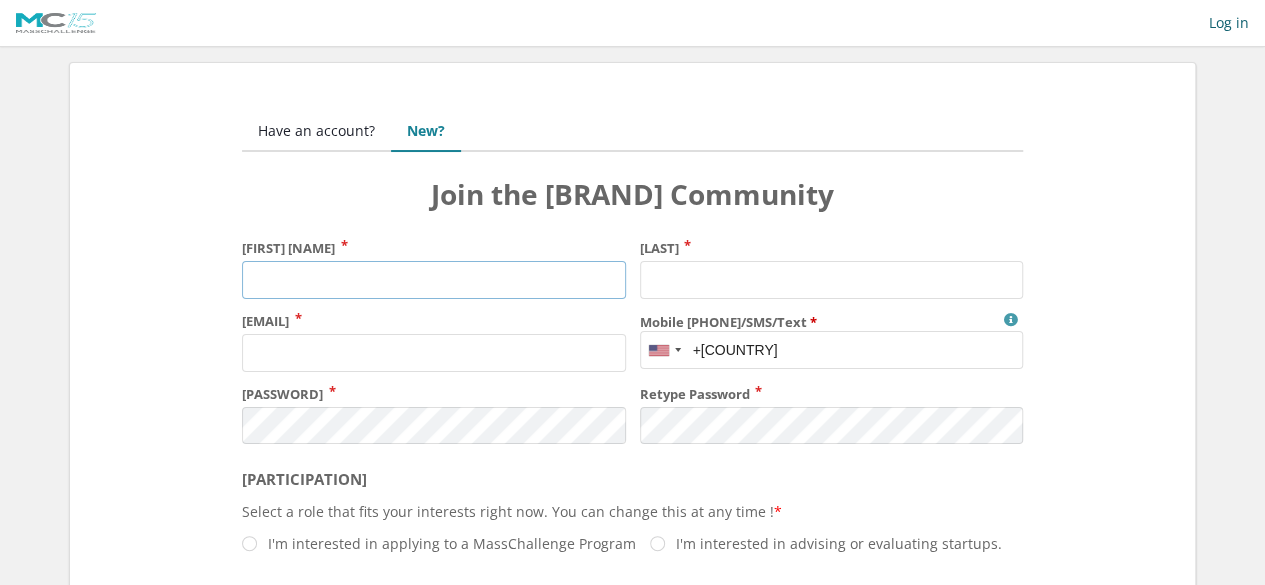 click on "[FIRST] name" at bounding box center (433, 280) 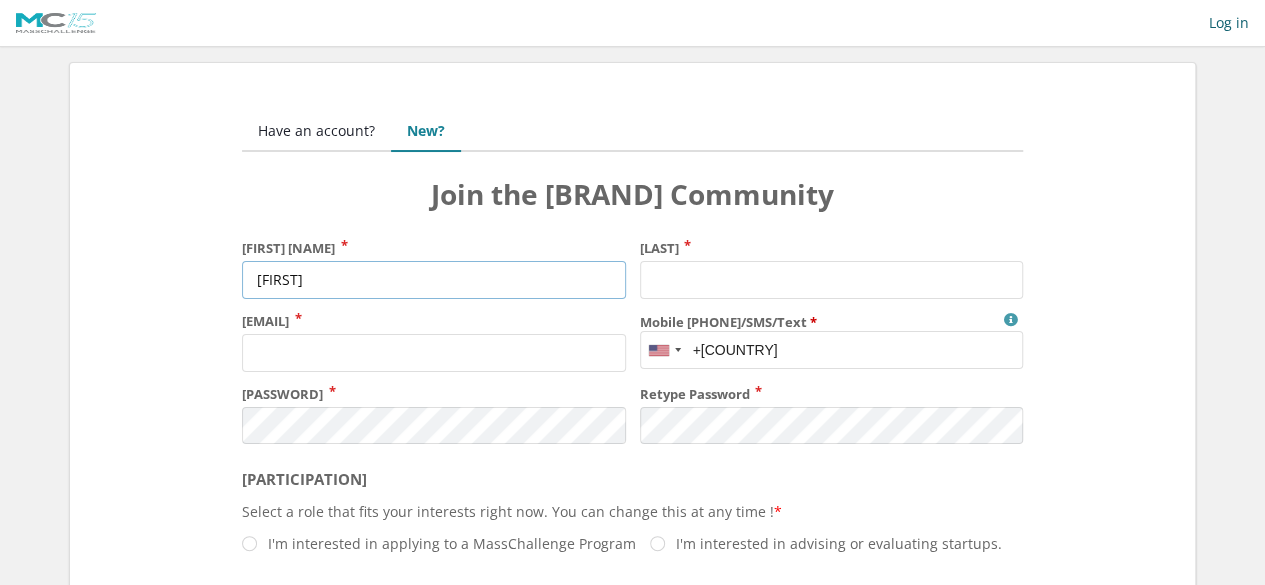 type on "[FIRST]" 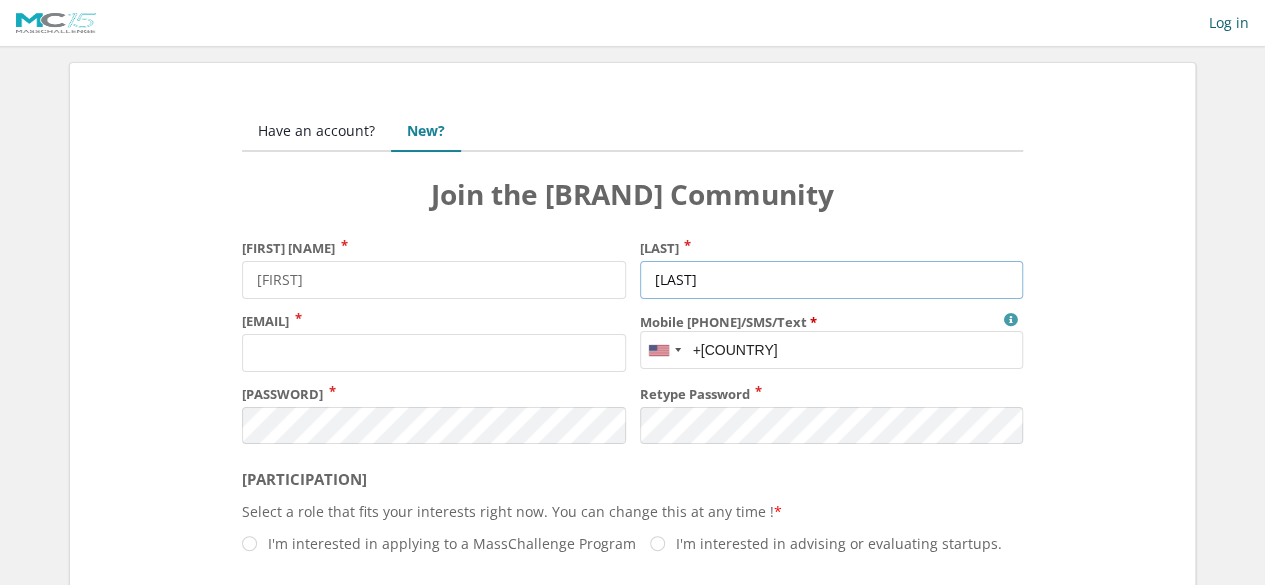 type on "[LAST]" 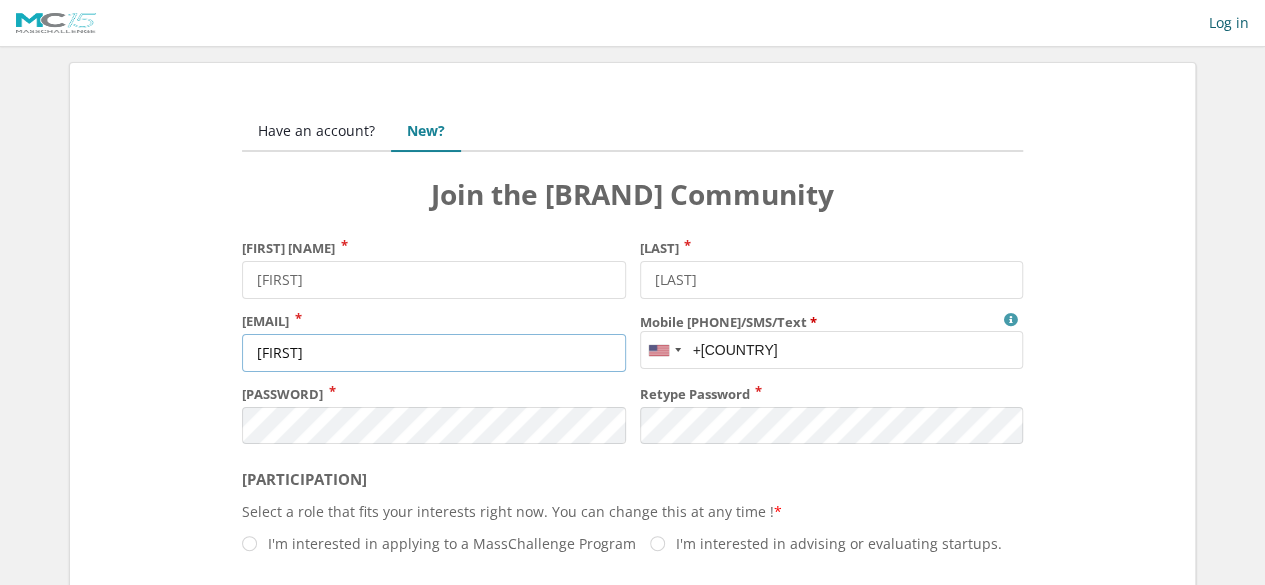 type on "[FIRST].[LAST]@[DOMAIN]" 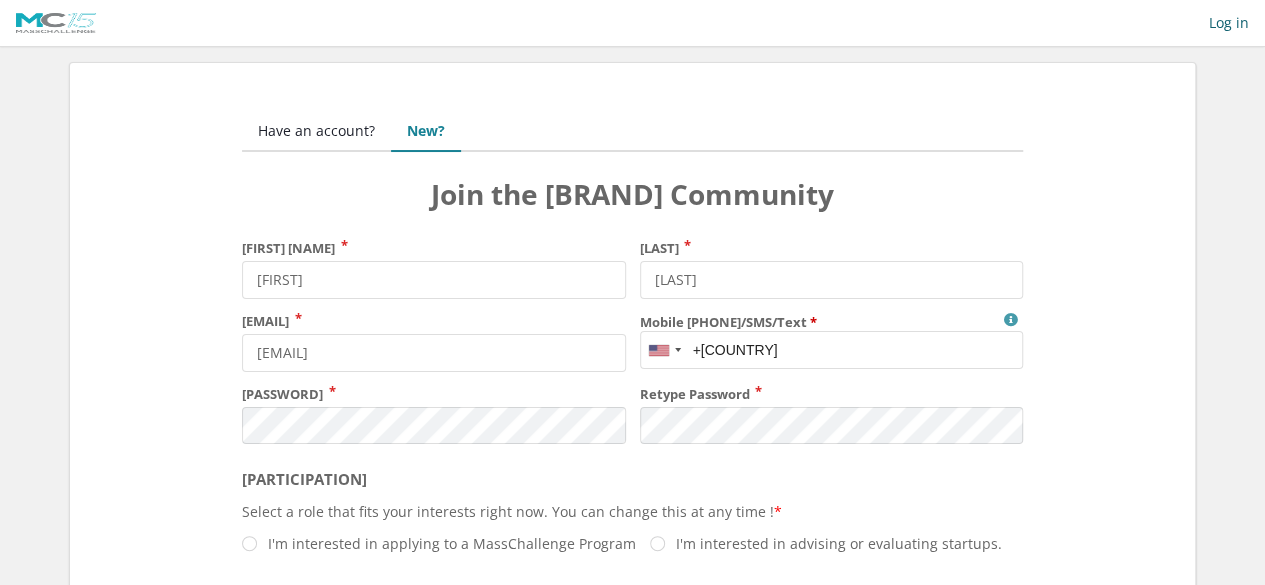 click on "[CATEGORY]" at bounding box center [831, 350] 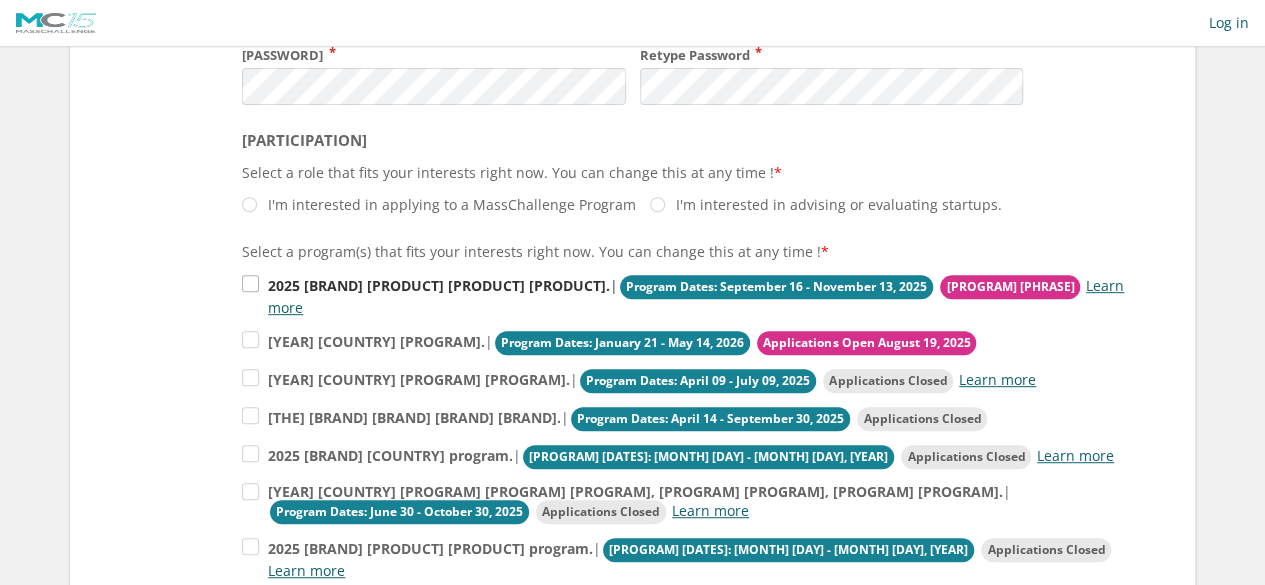 click on "2025 US Security & Resiliency Early Stage Program.   |
Program Dates:
September 16 - November 13, 2025
Applications Open Now
Learn more" at bounding box center [697, 295] 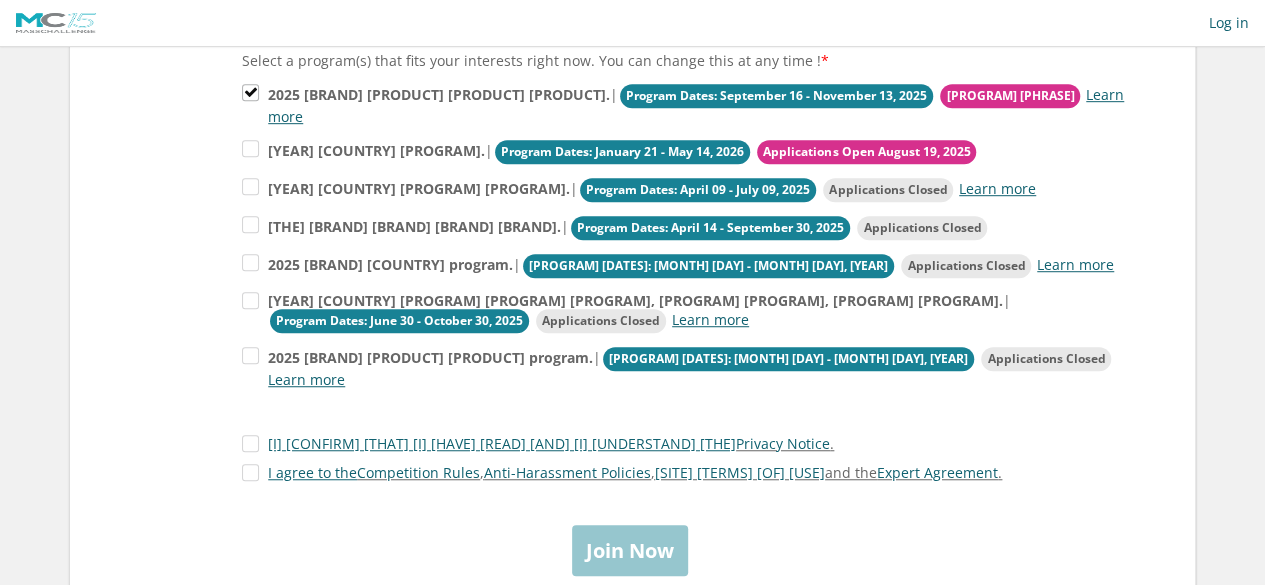 scroll, scrollTop: 553, scrollLeft: 0, axis: vertical 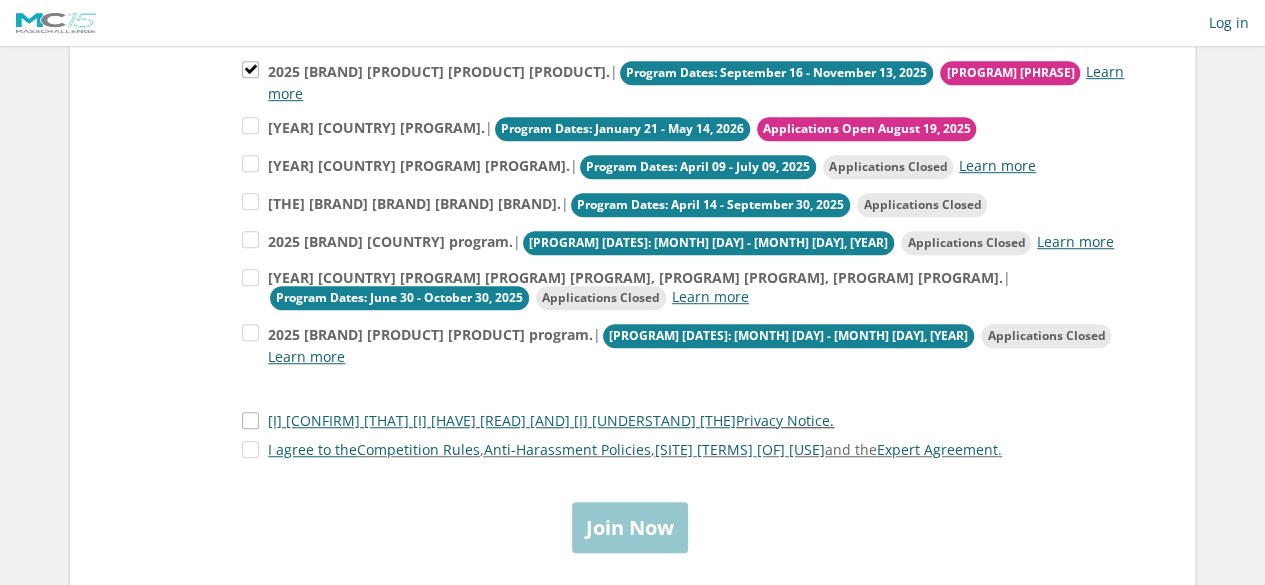 click on "I confirm that I have read and I understand the  Privacy Notice ." at bounding box center [462, 438] 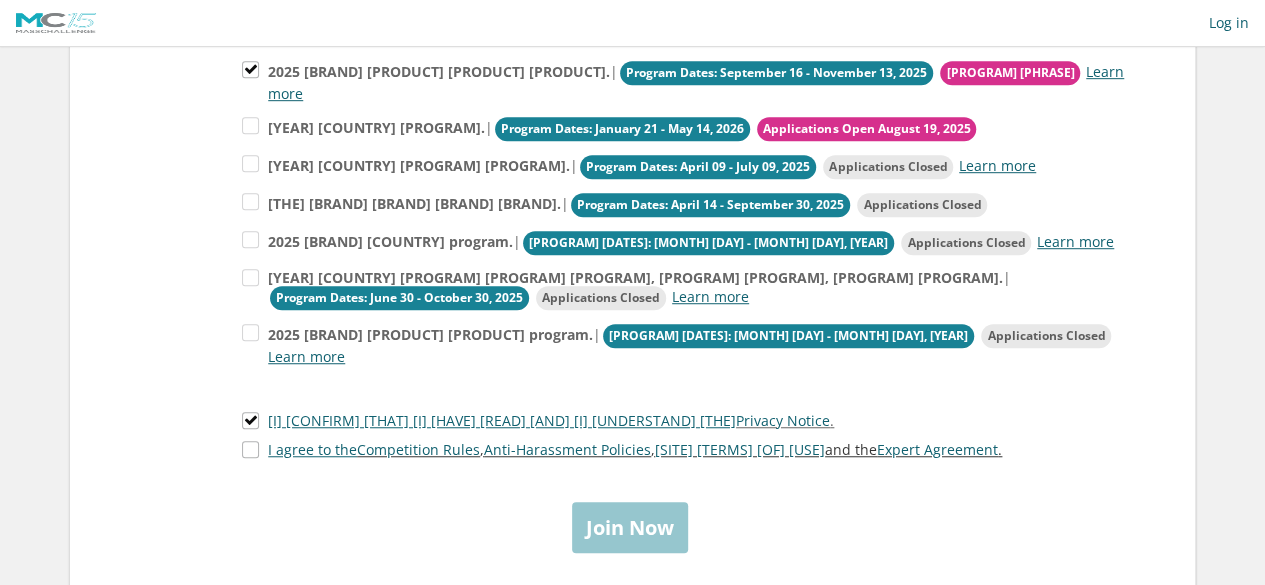 click on "I agree to the  Competition Rules ,  Anti-Harassment Policies ,  Site Terms of Use  and the  Expert Agreement ." at bounding box center (559, 467) 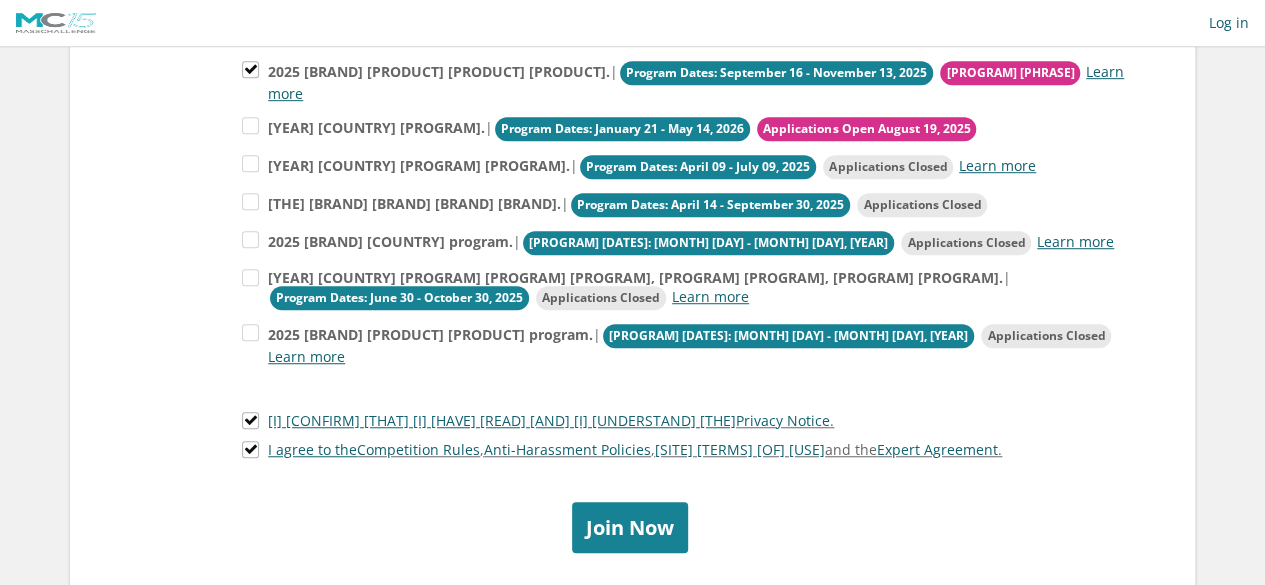 click on "Join Now" at bounding box center (630, 545) 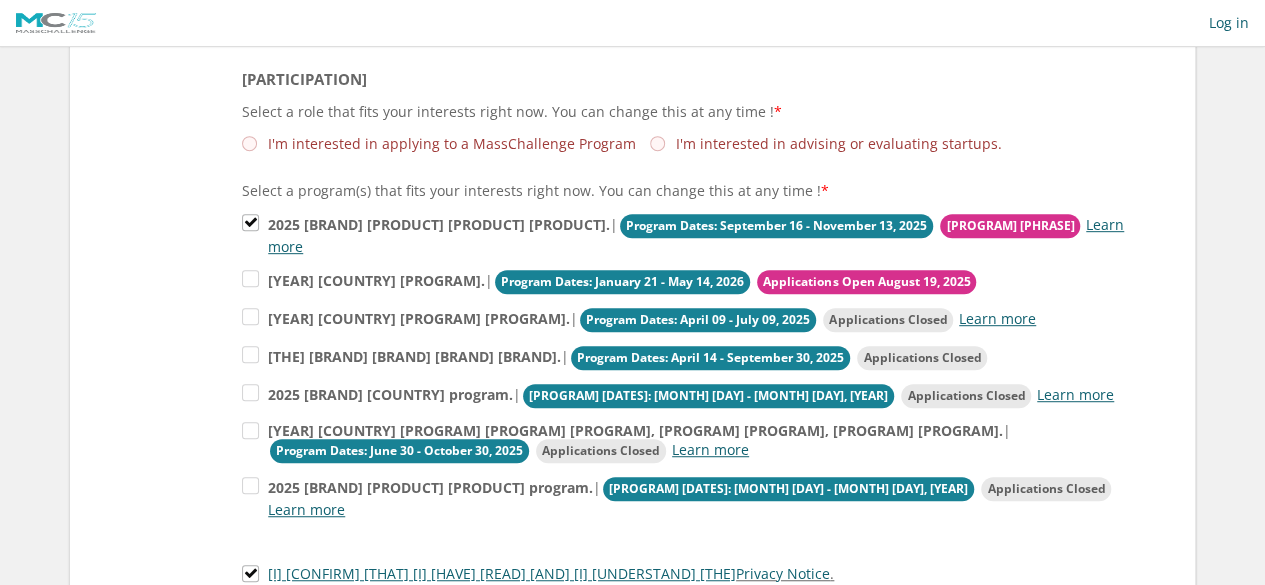 scroll, scrollTop: 372, scrollLeft: 0, axis: vertical 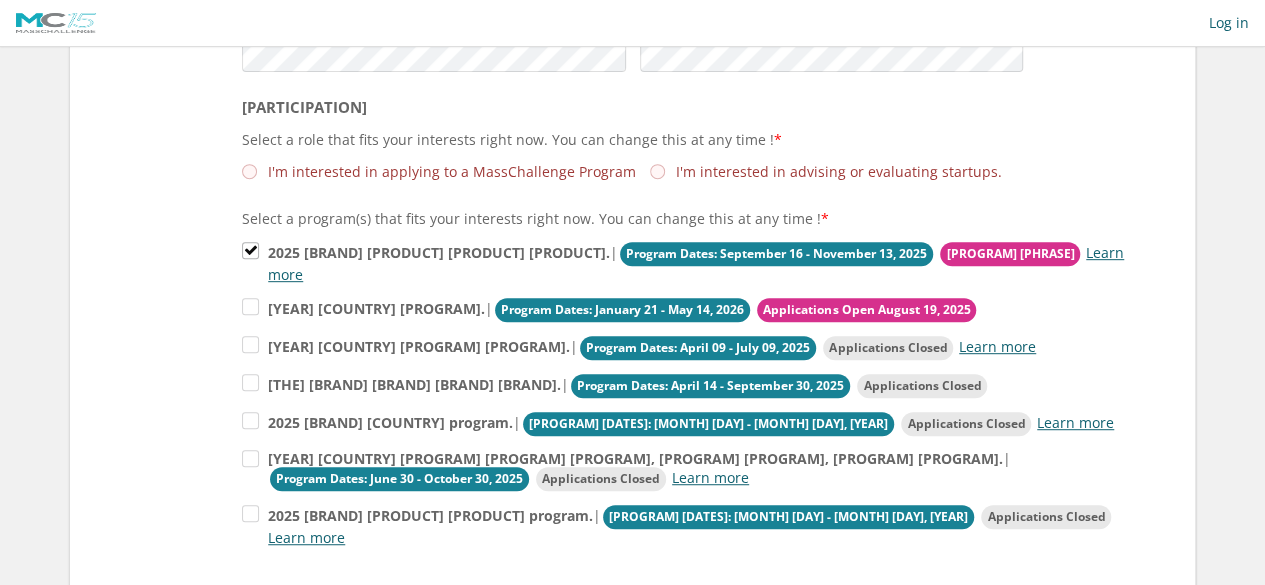 click on "I'm interested in applying to a MassChallenge
Program" at bounding box center (439, 171) 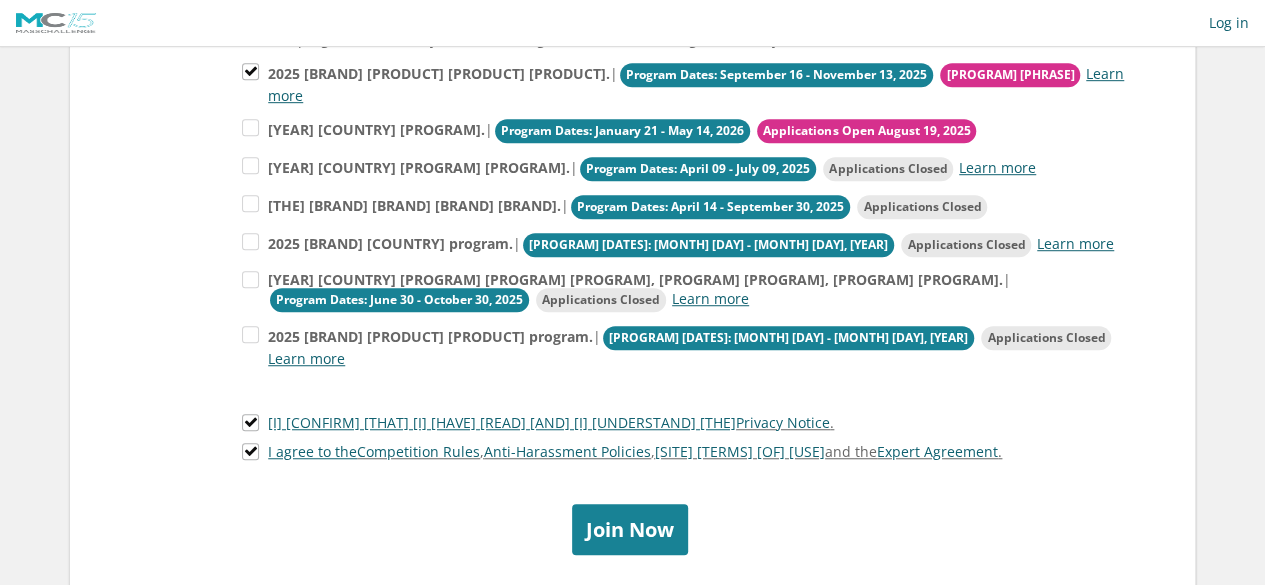 scroll, scrollTop: 662, scrollLeft: 0, axis: vertical 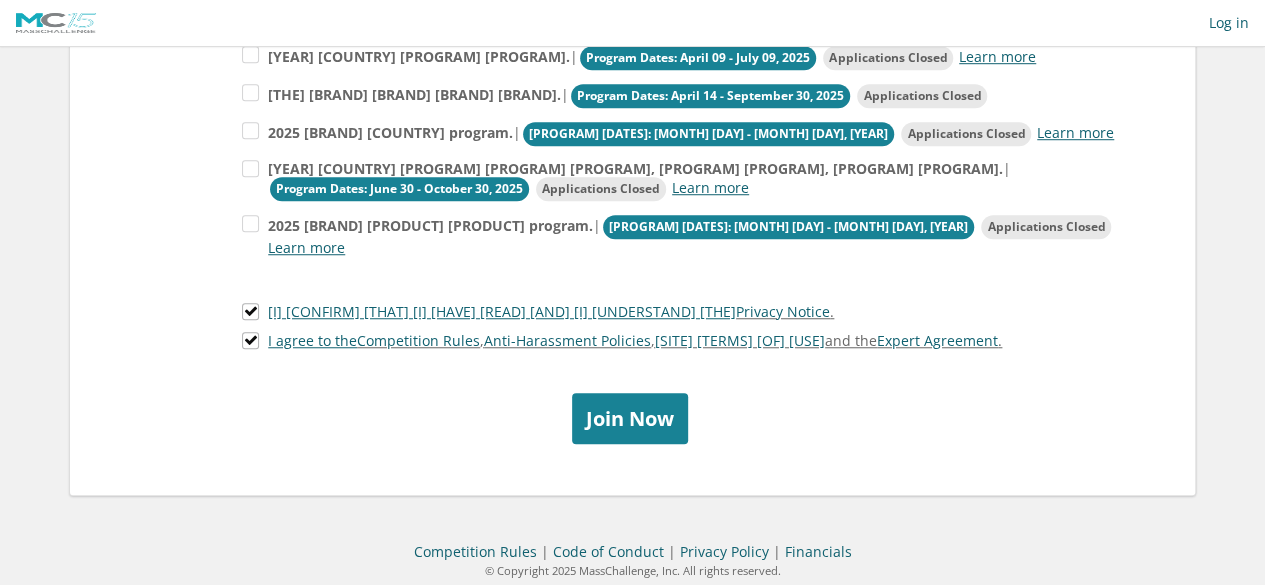 click on "Join Now" at bounding box center (630, 436) 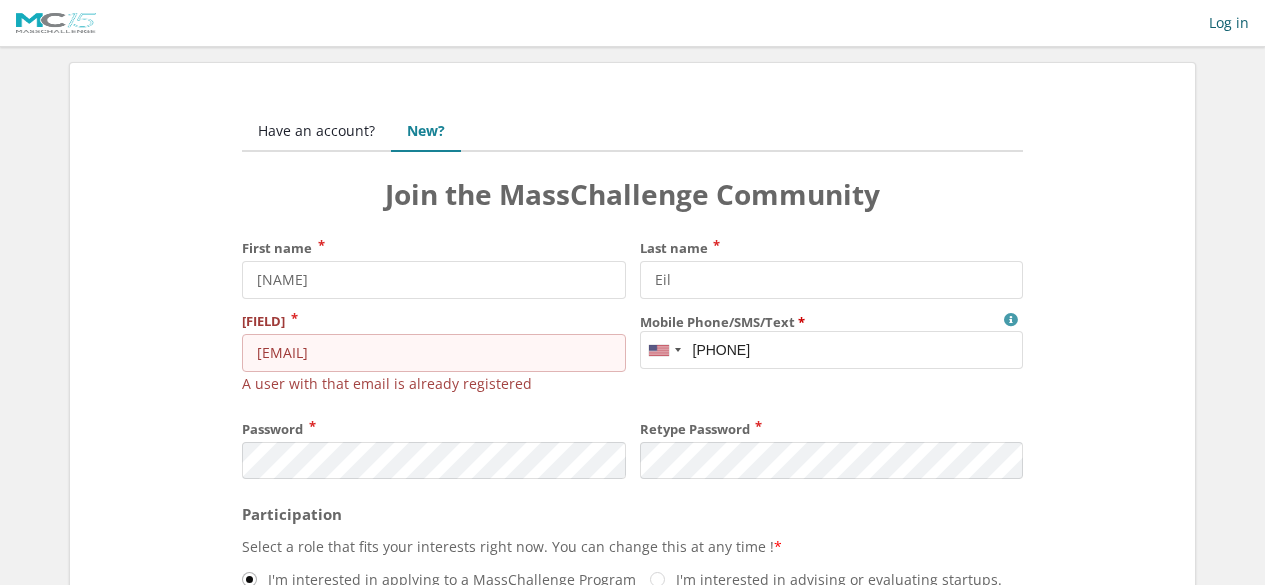 scroll, scrollTop: 0, scrollLeft: 0, axis: both 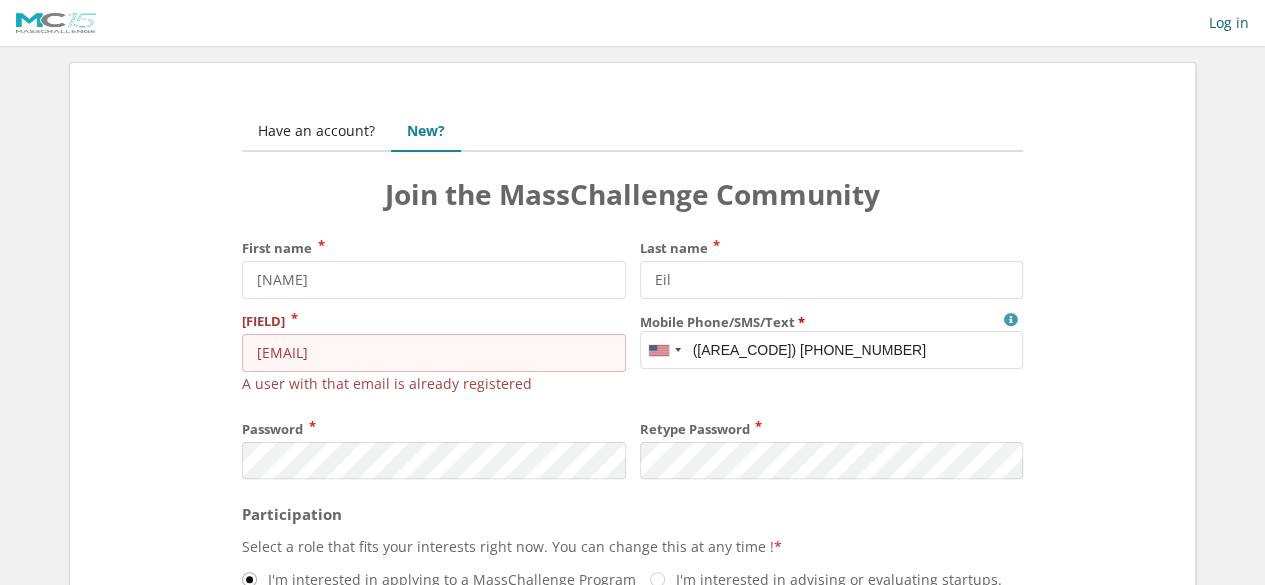 click on "Have an account?" at bounding box center [316, 132] 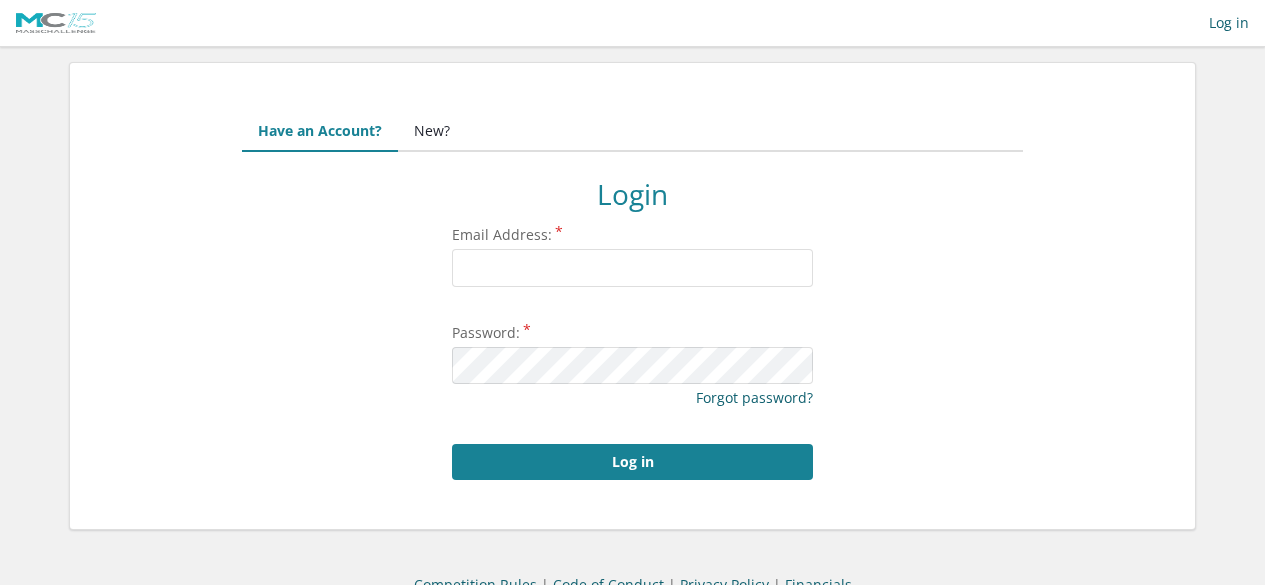 scroll, scrollTop: 0, scrollLeft: 0, axis: both 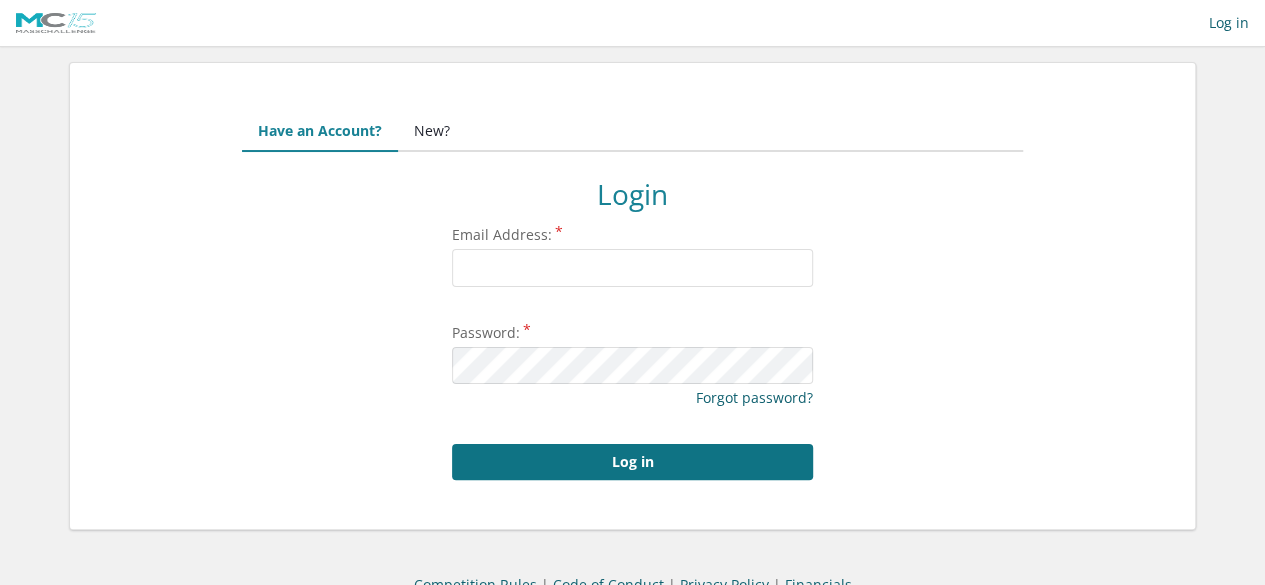 type on "[EMAIL]" 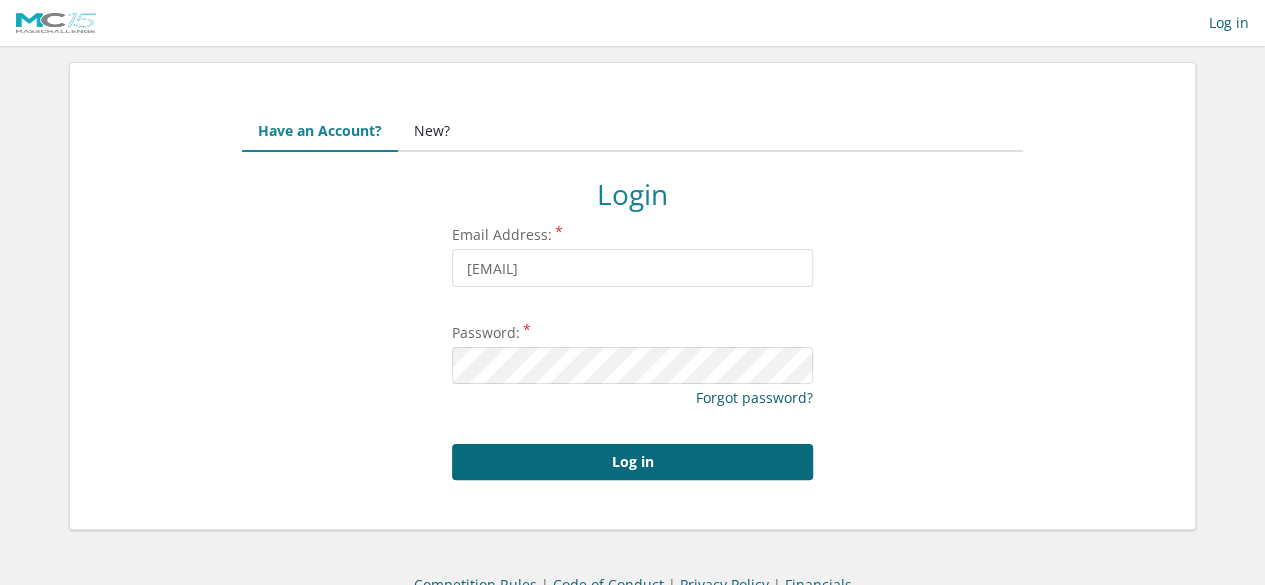 click on "Log in" at bounding box center (632, 462) 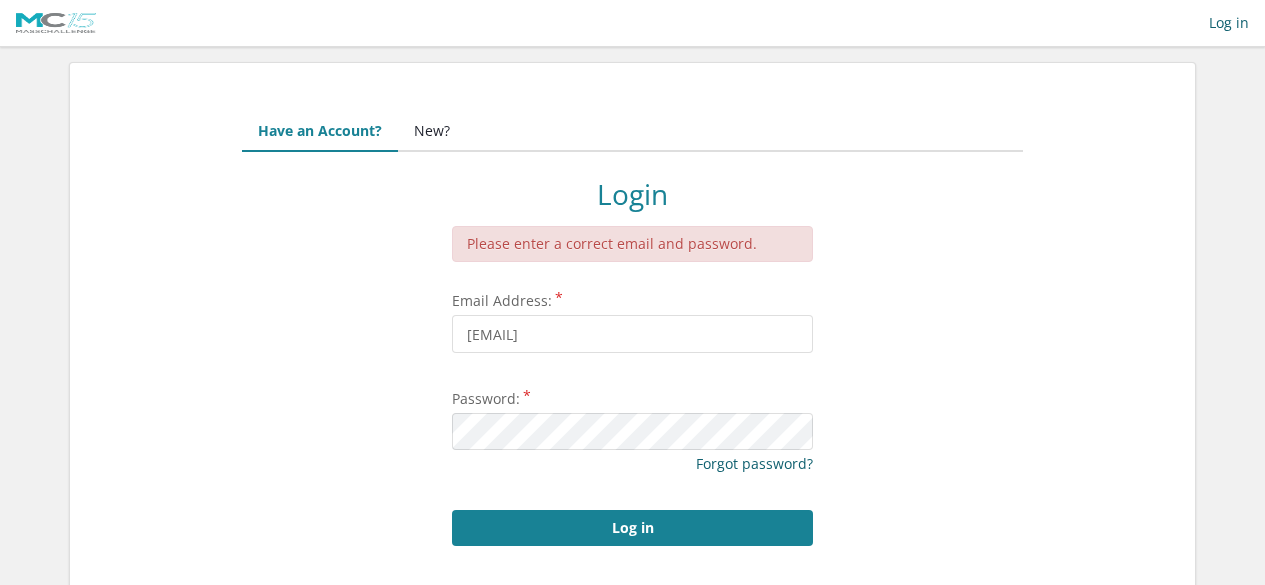 scroll, scrollTop: 0, scrollLeft: 0, axis: both 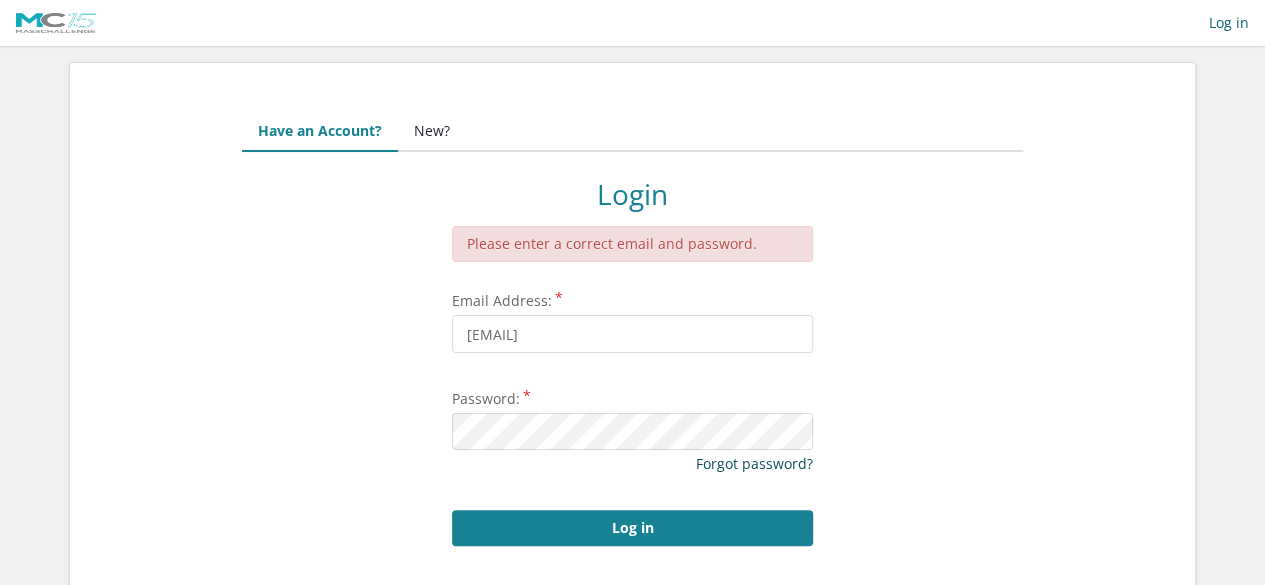 click on "Forgot password?" at bounding box center [754, 463] 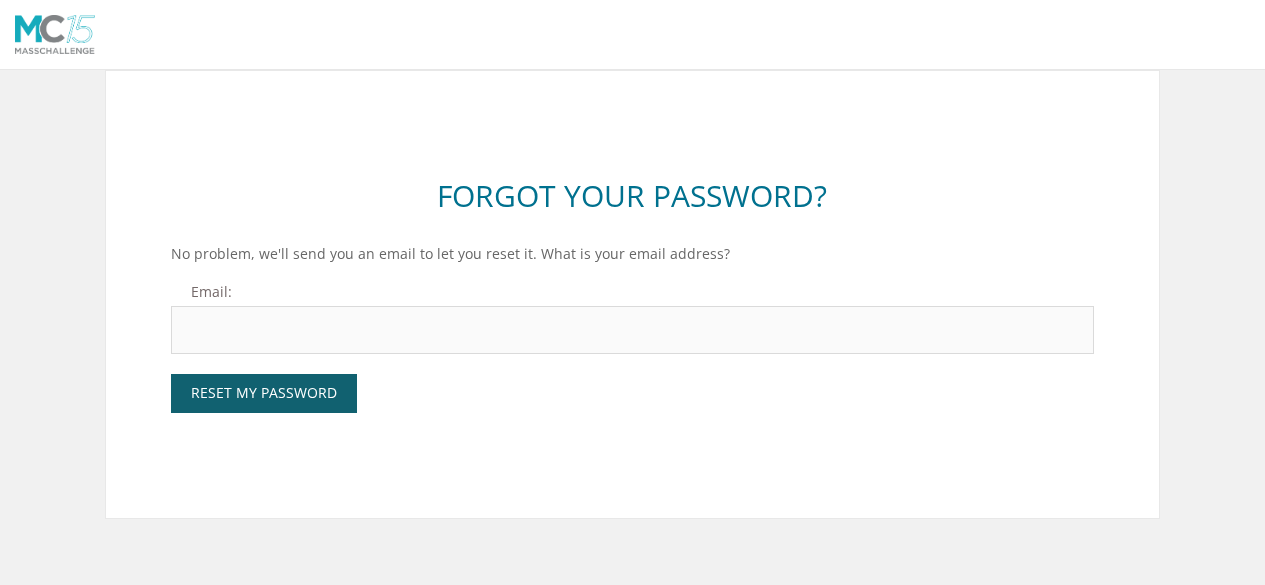scroll, scrollTop: 0, scrollLeft: 0, axis: both 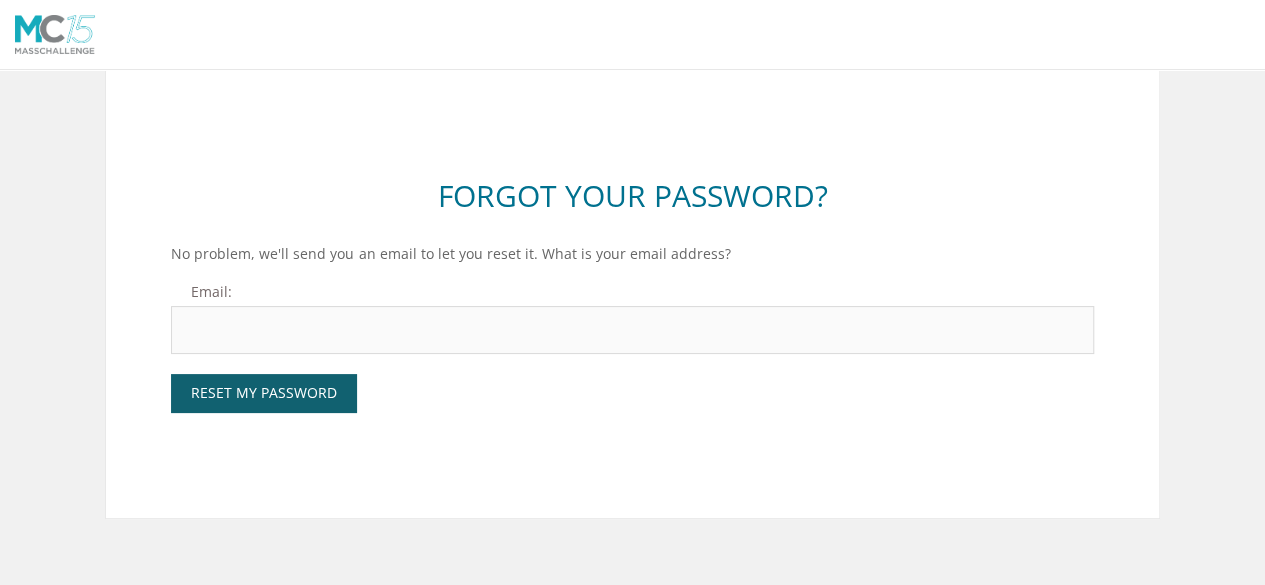 click on "Email:" at bounding box center [632, 330] 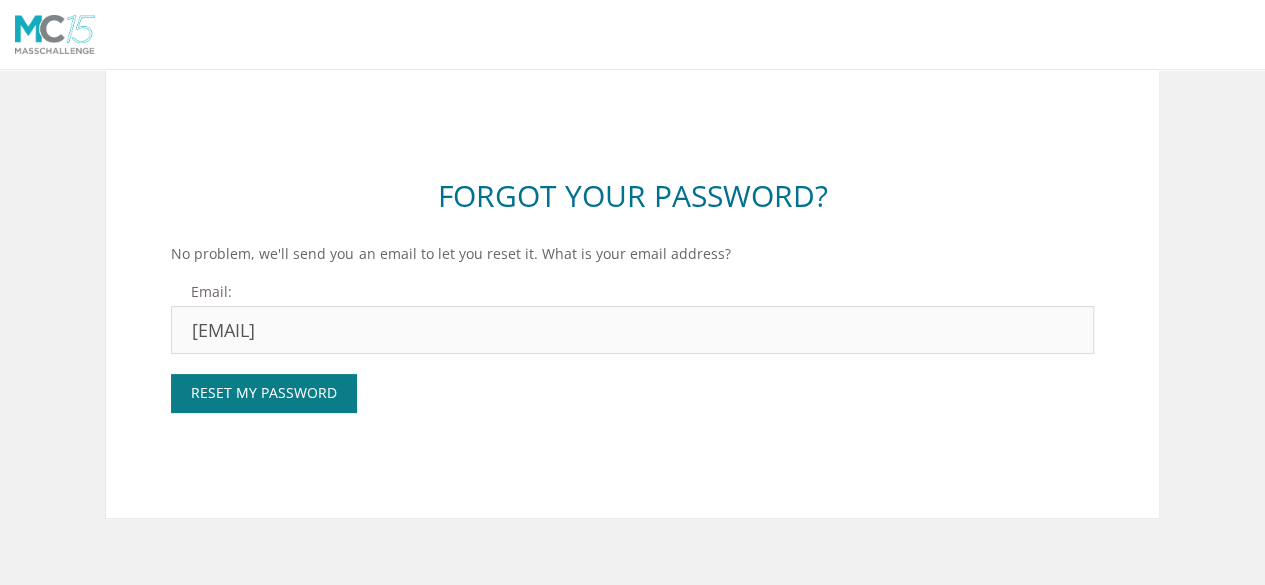 click on "Reset My Password" at bounding box center (264, 393) 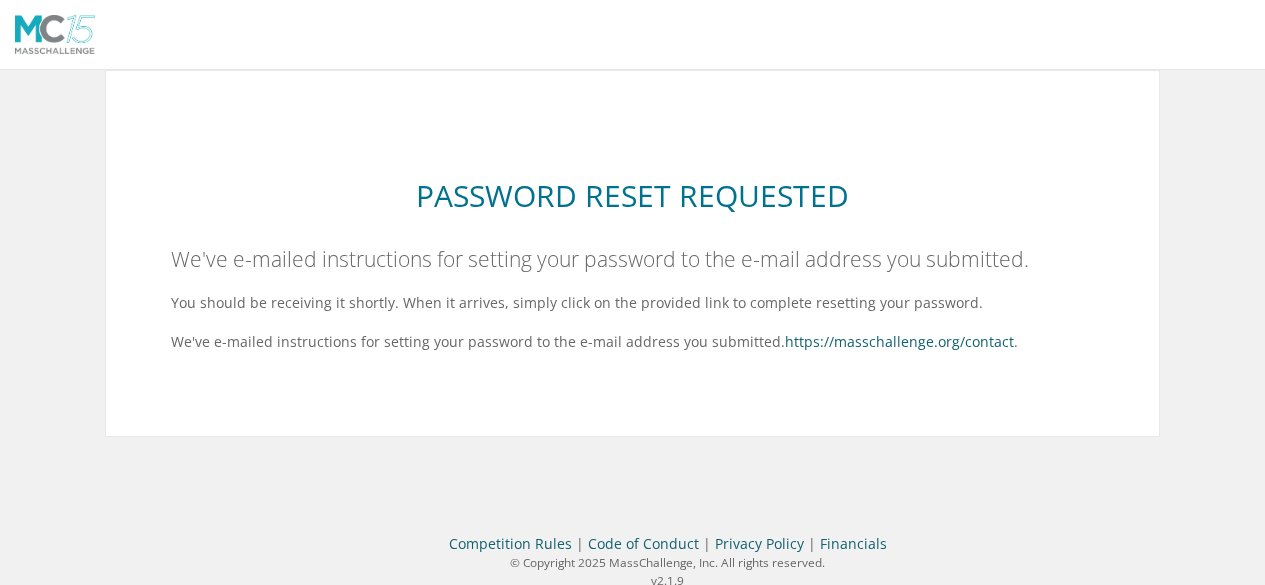 scroll, scrollTop: 0, scrollLeft: 0, axis: both 